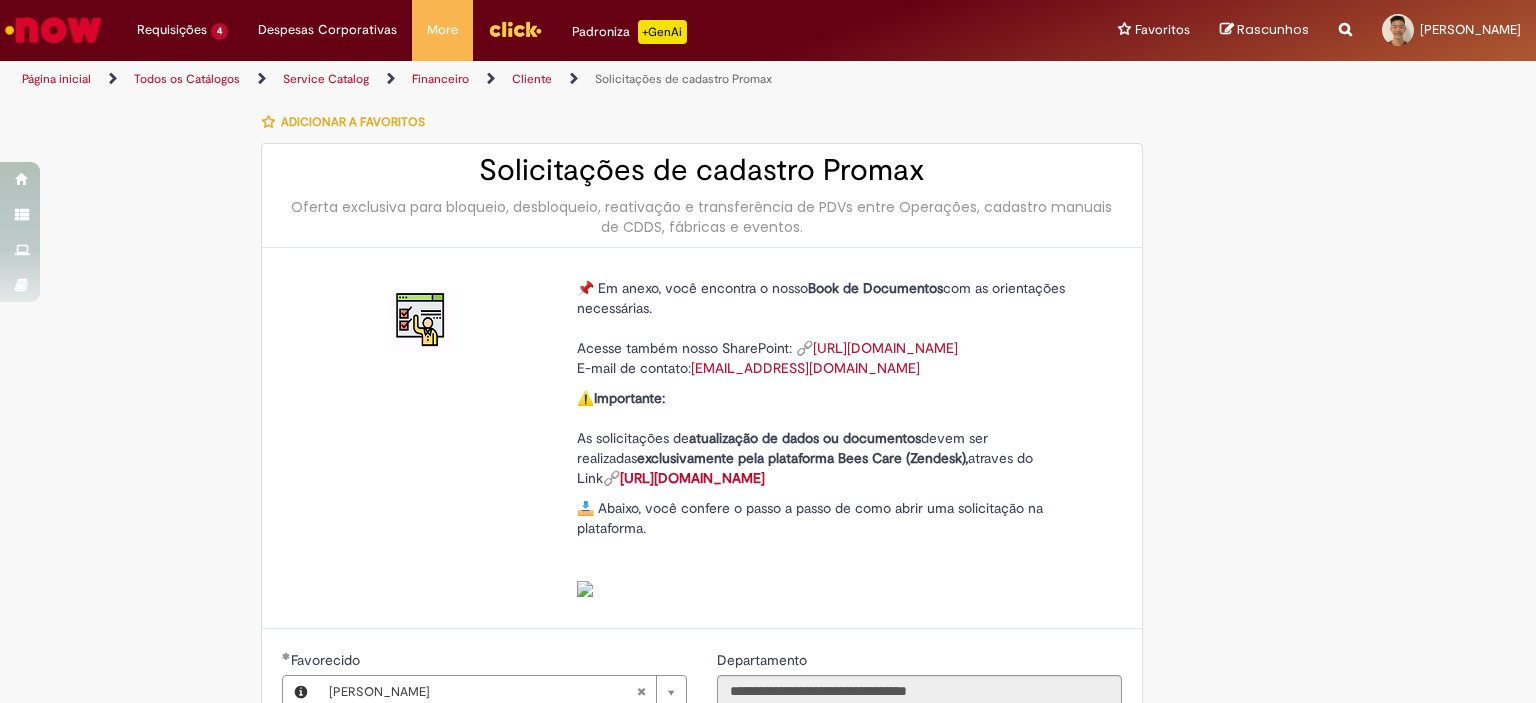 scroll, scrollTop: 0, scrollLeft: 0, axis: both 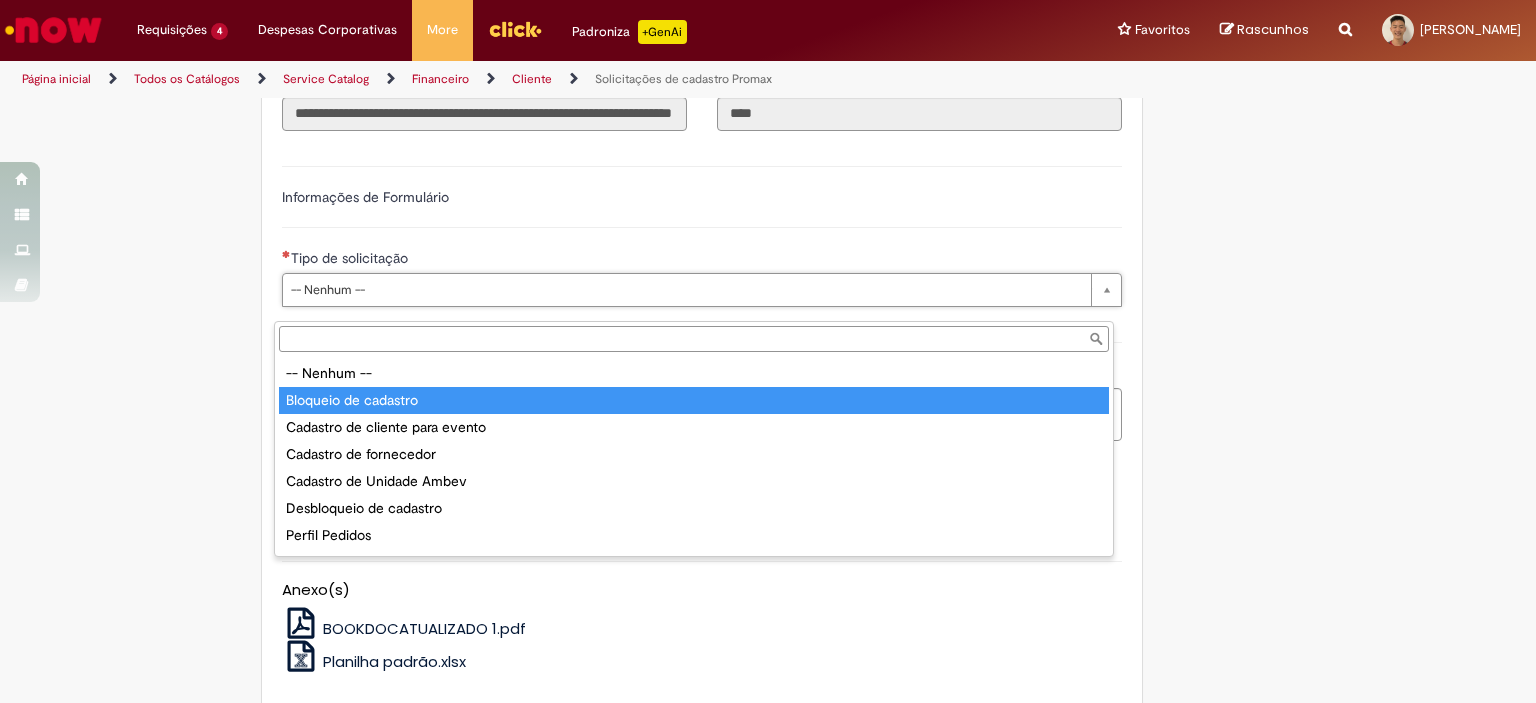 type on "**********" 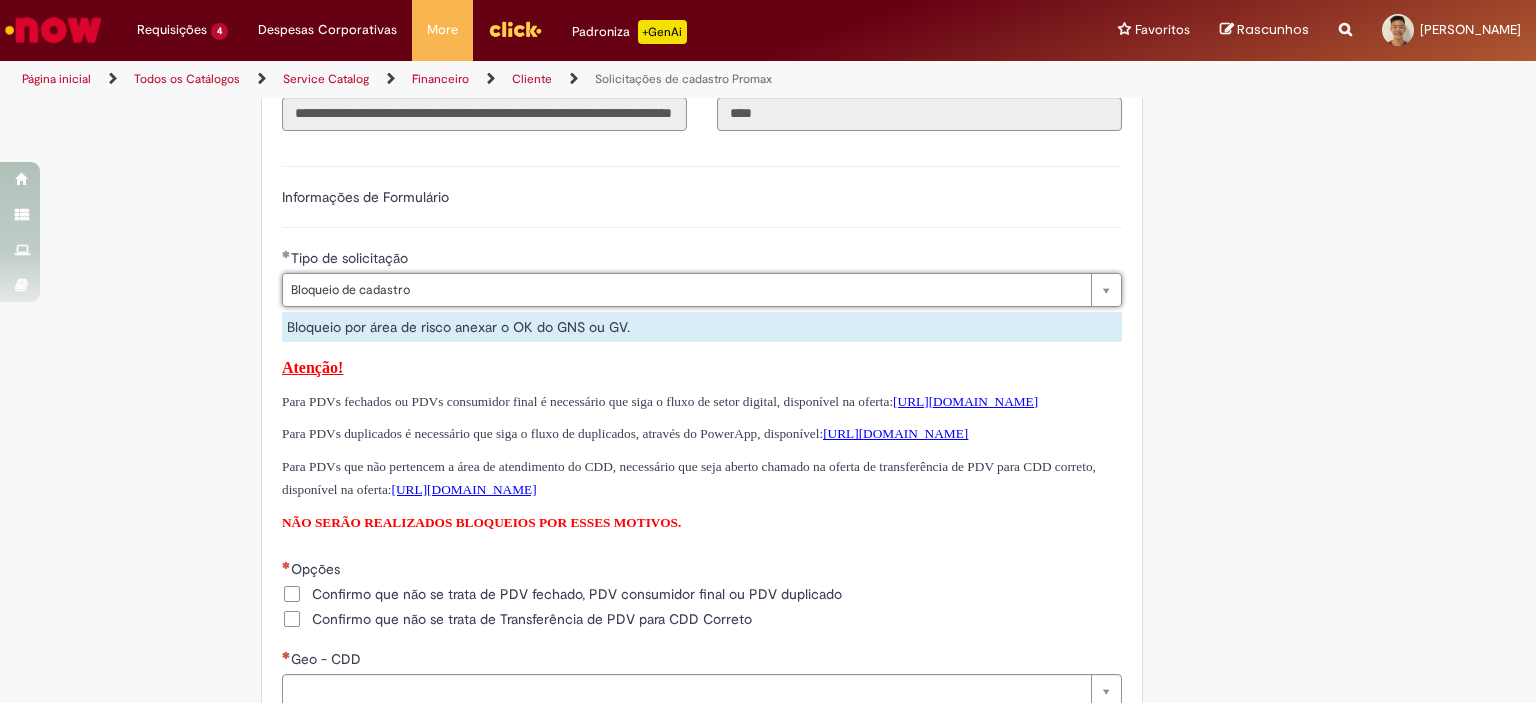 drag, startPoint x: 160, startPoint y: 439, endPoint x: 182, endPoint y: 417, distance: 31.112698 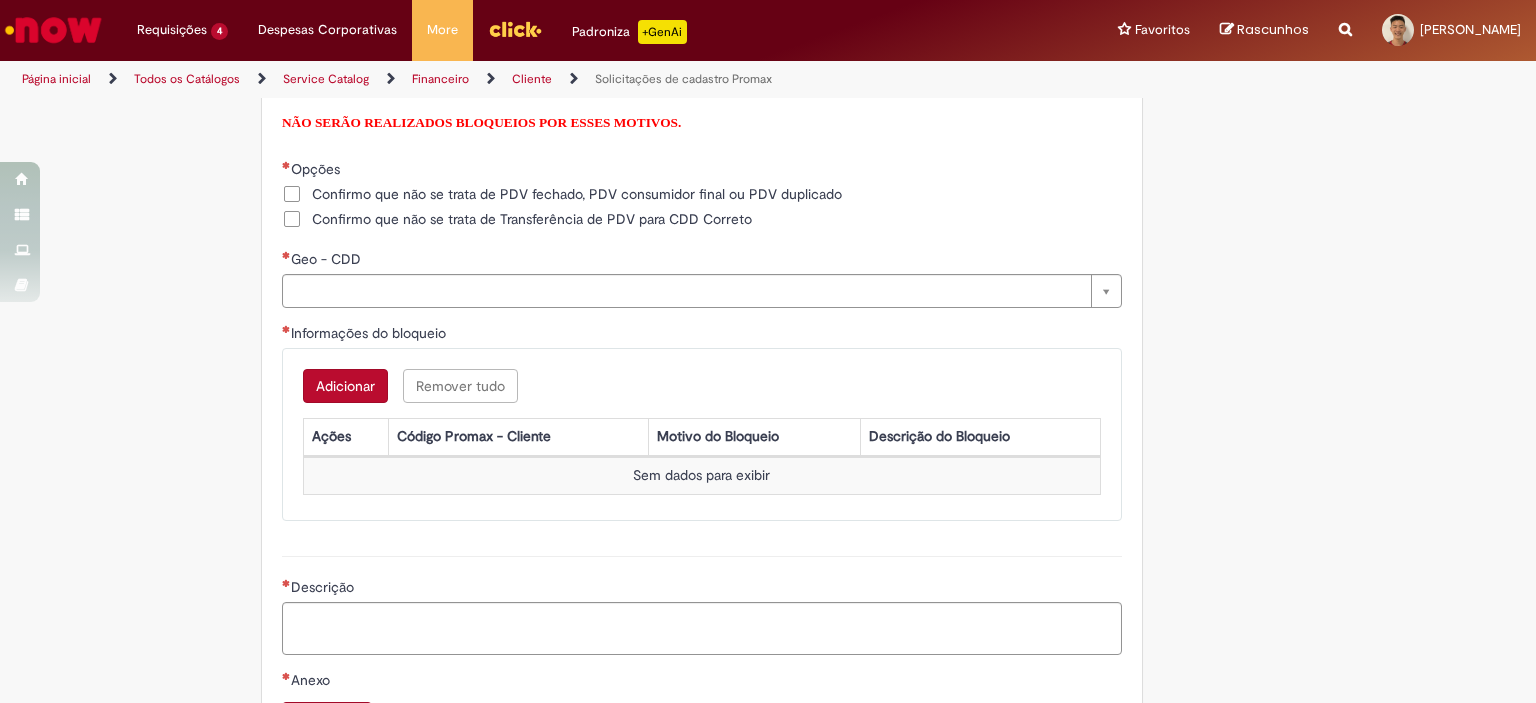scroll, scrollTop: 1300, scrollLeft: 0, axis: vertical 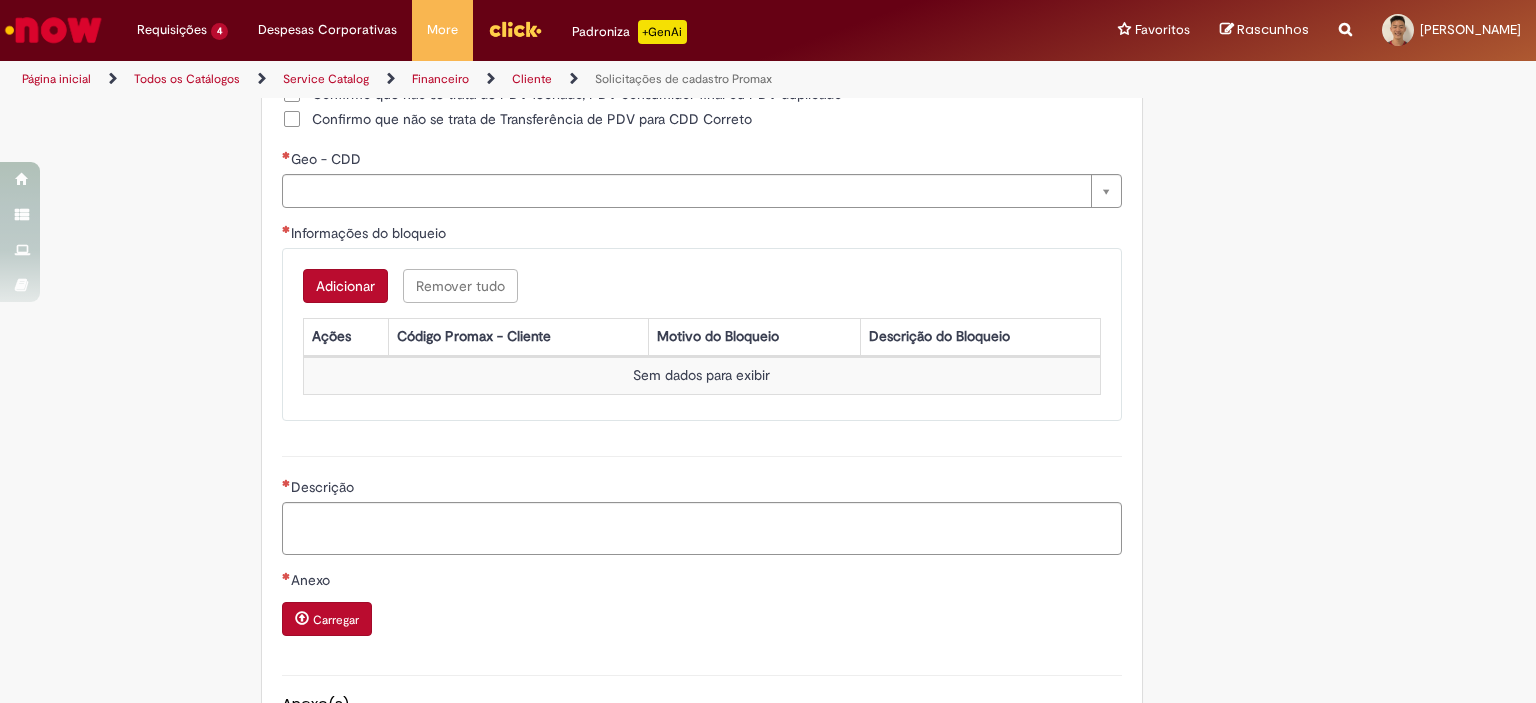 click on "Confirmo que não se trata de PDV fechado, PDV consumidor final ou PDV duplicado" at bounding box center [562, 94] 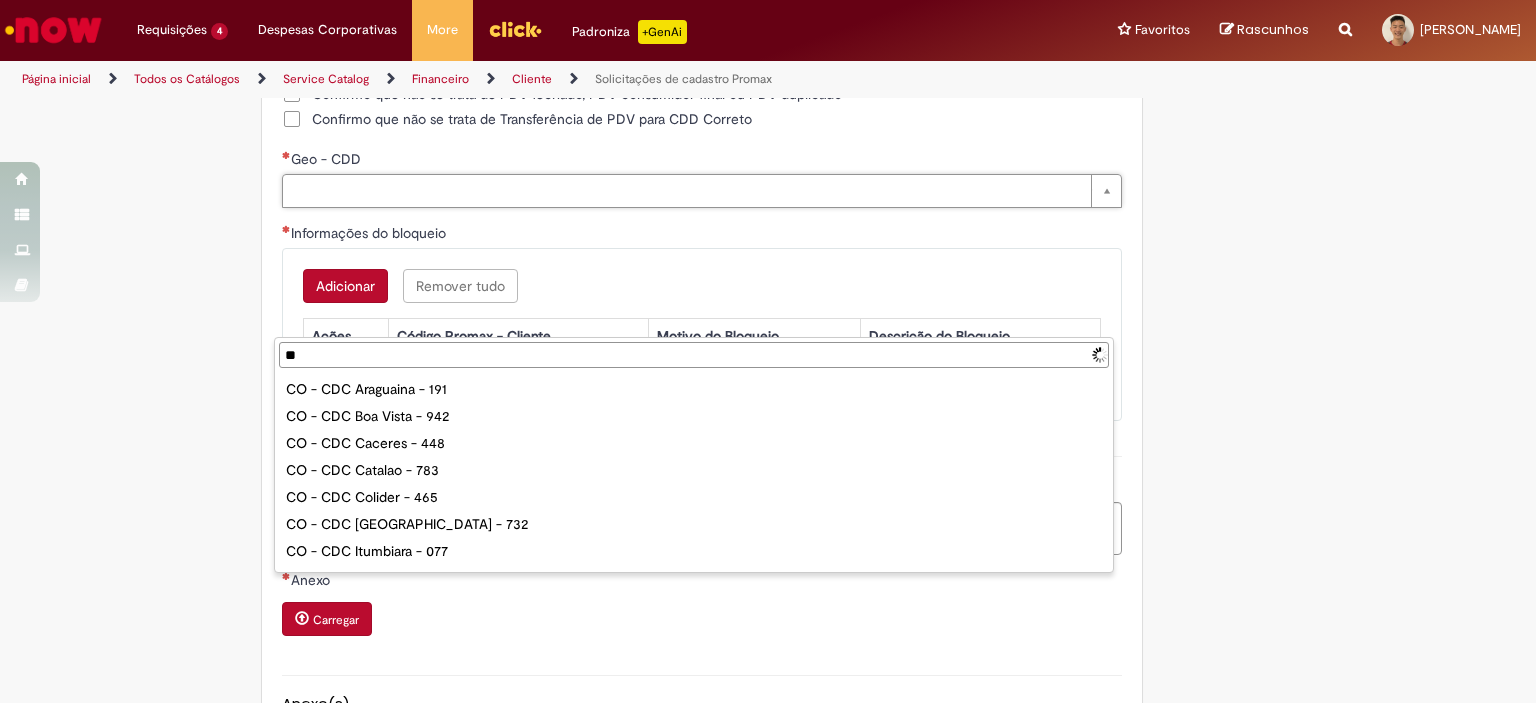 type on "***" 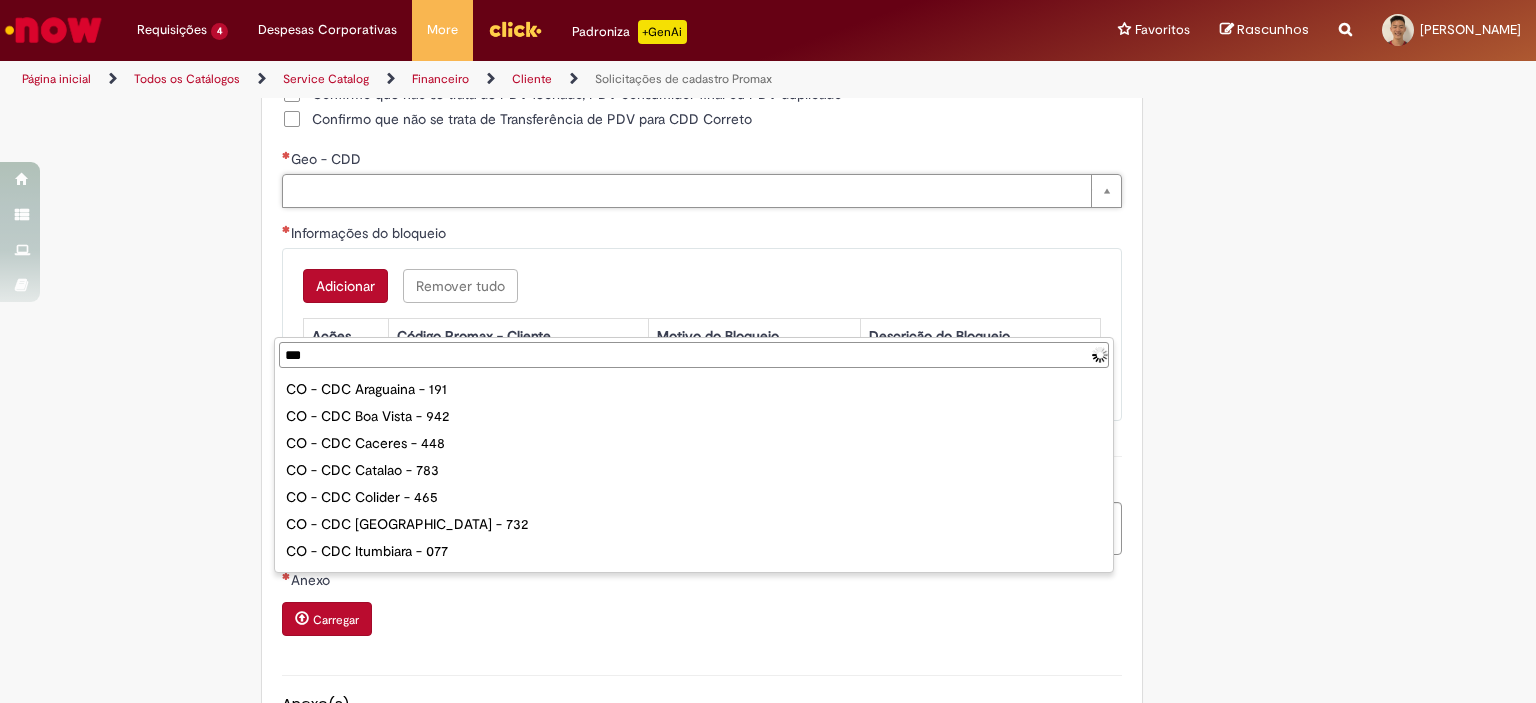 type on "**********" 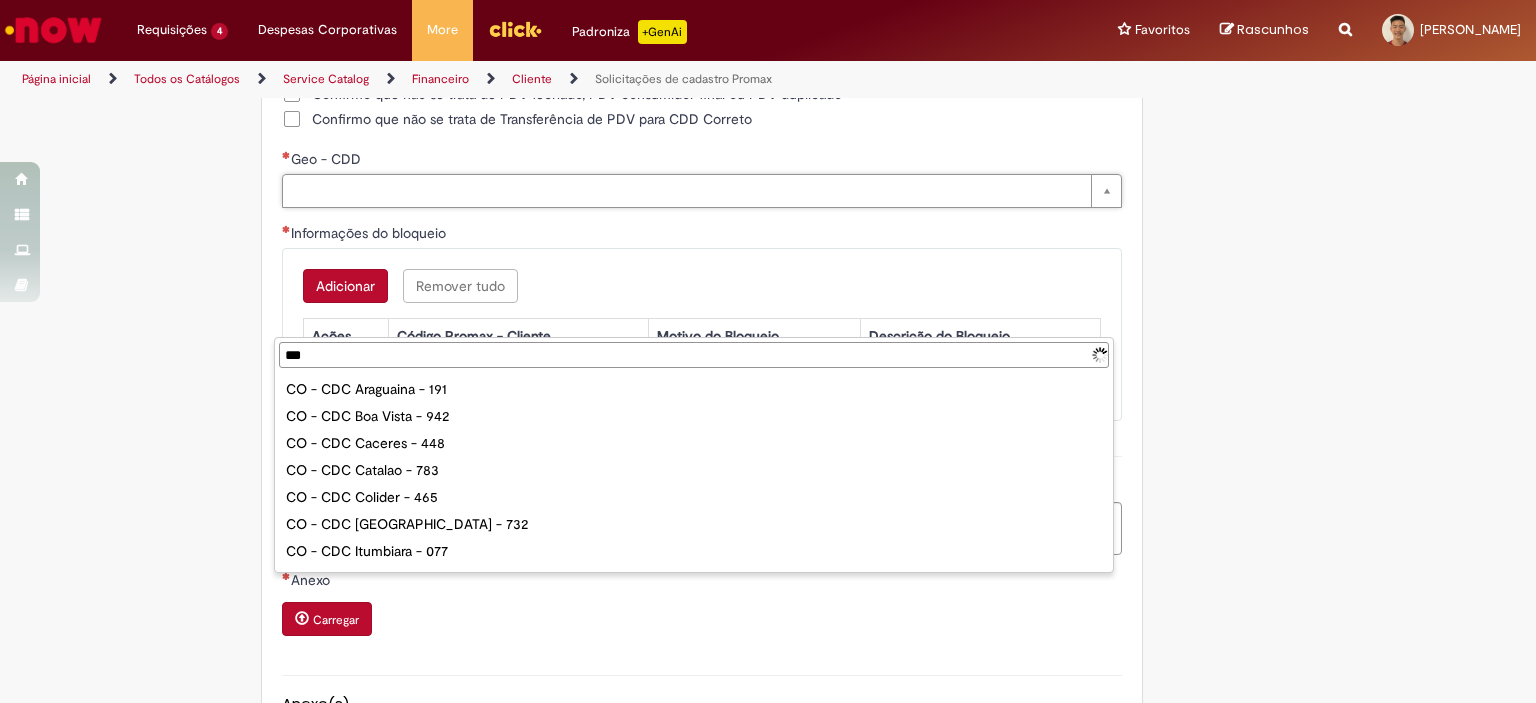 type on "**********" 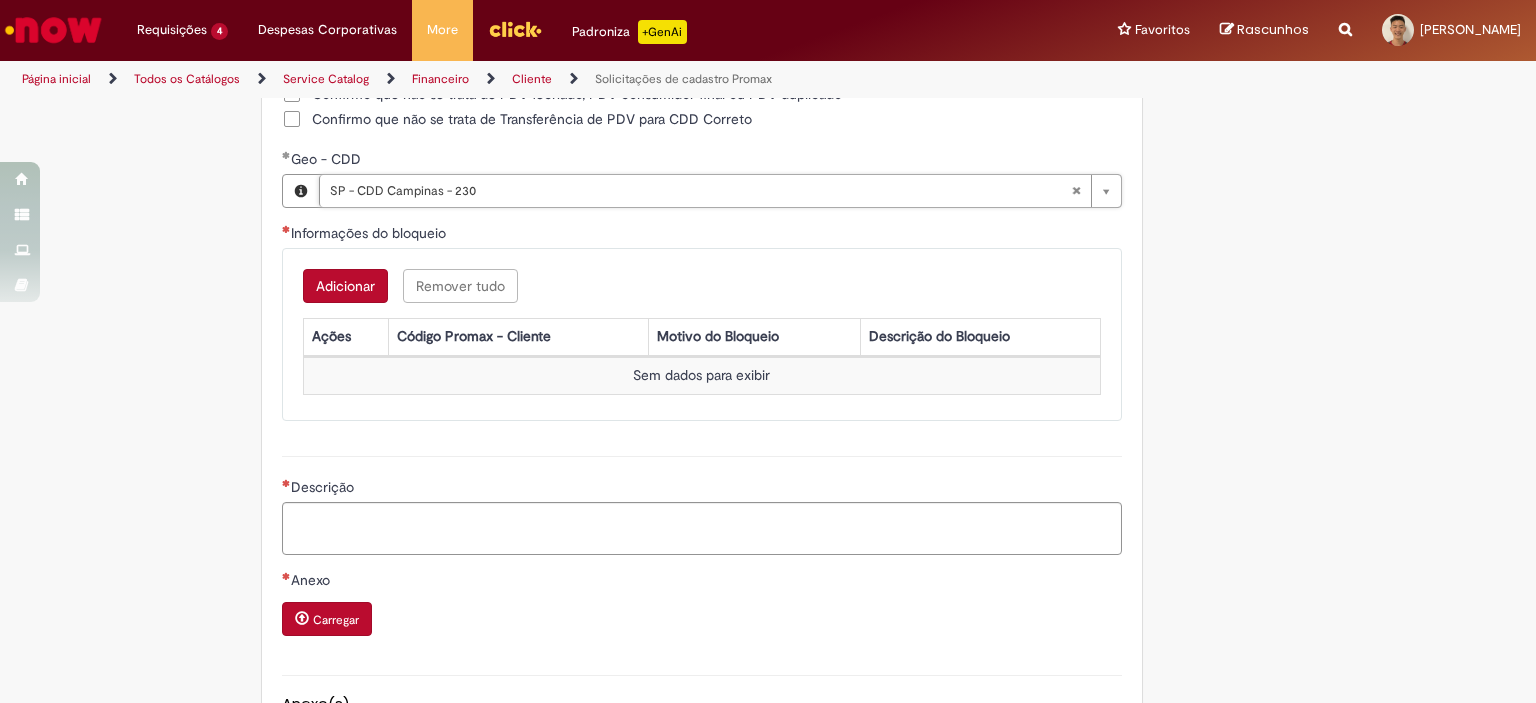 click on "Adicionar" at bounding box center [345, 286] 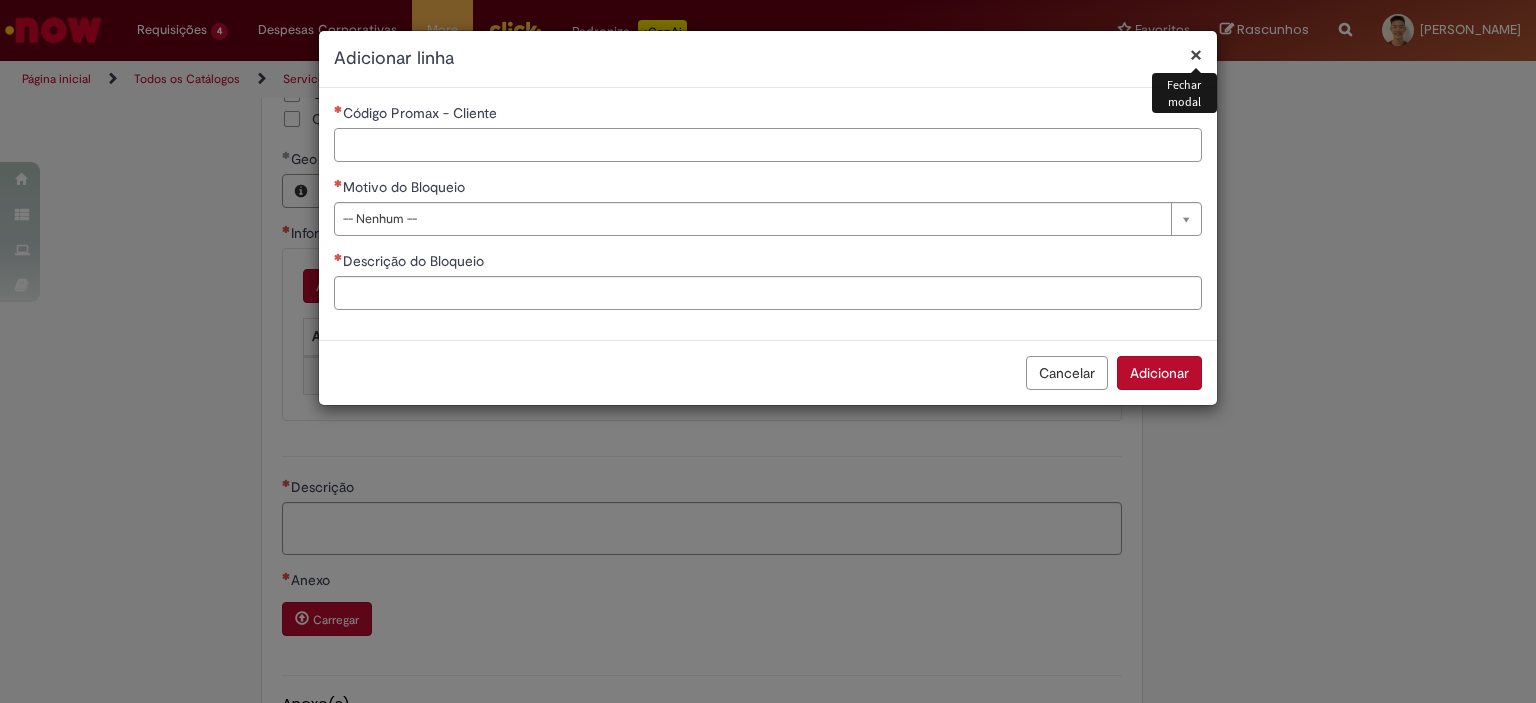 click on "Código Promax - Cliente" at bounding box center [768, 145] 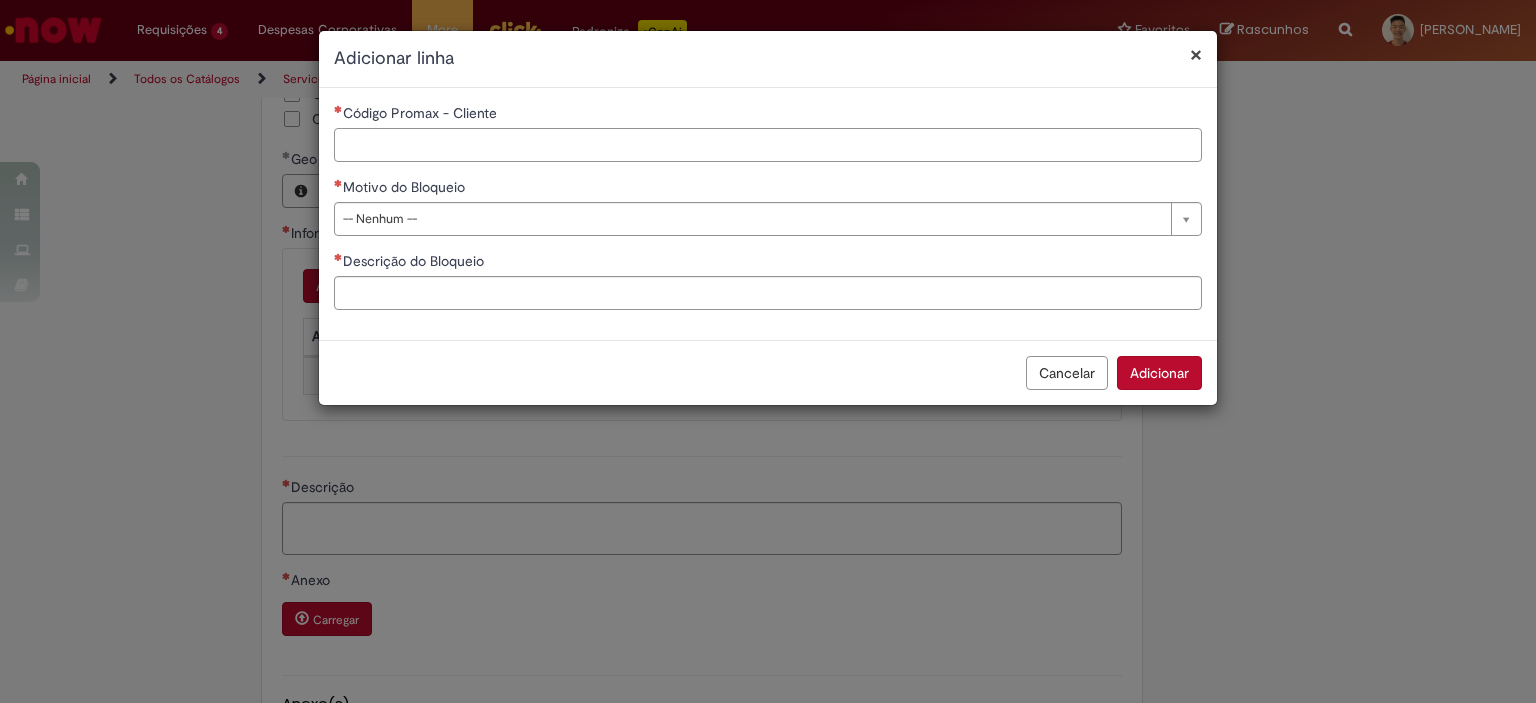 click on "Código Promax - Cliente" at bounding box center [768, 145] 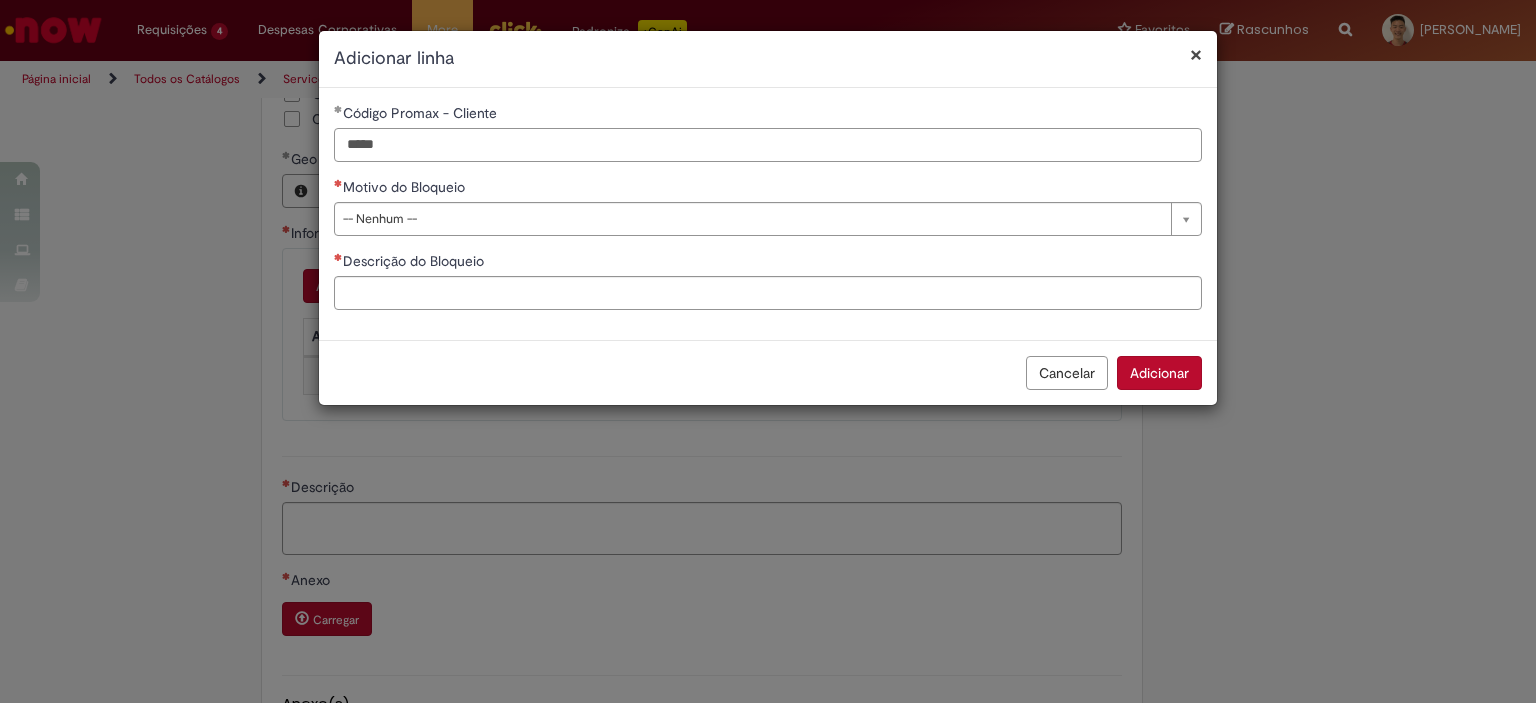 type on "*****" 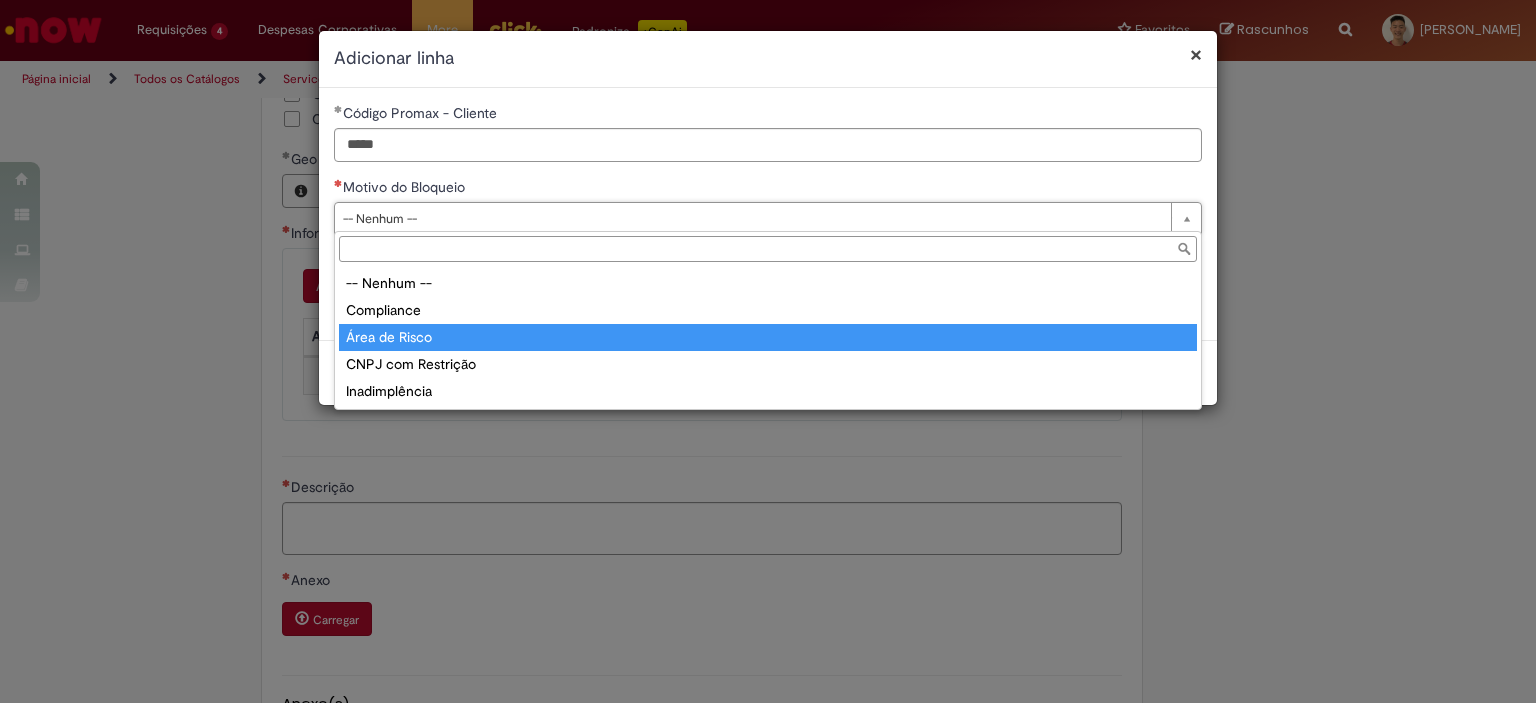 type on "**********" 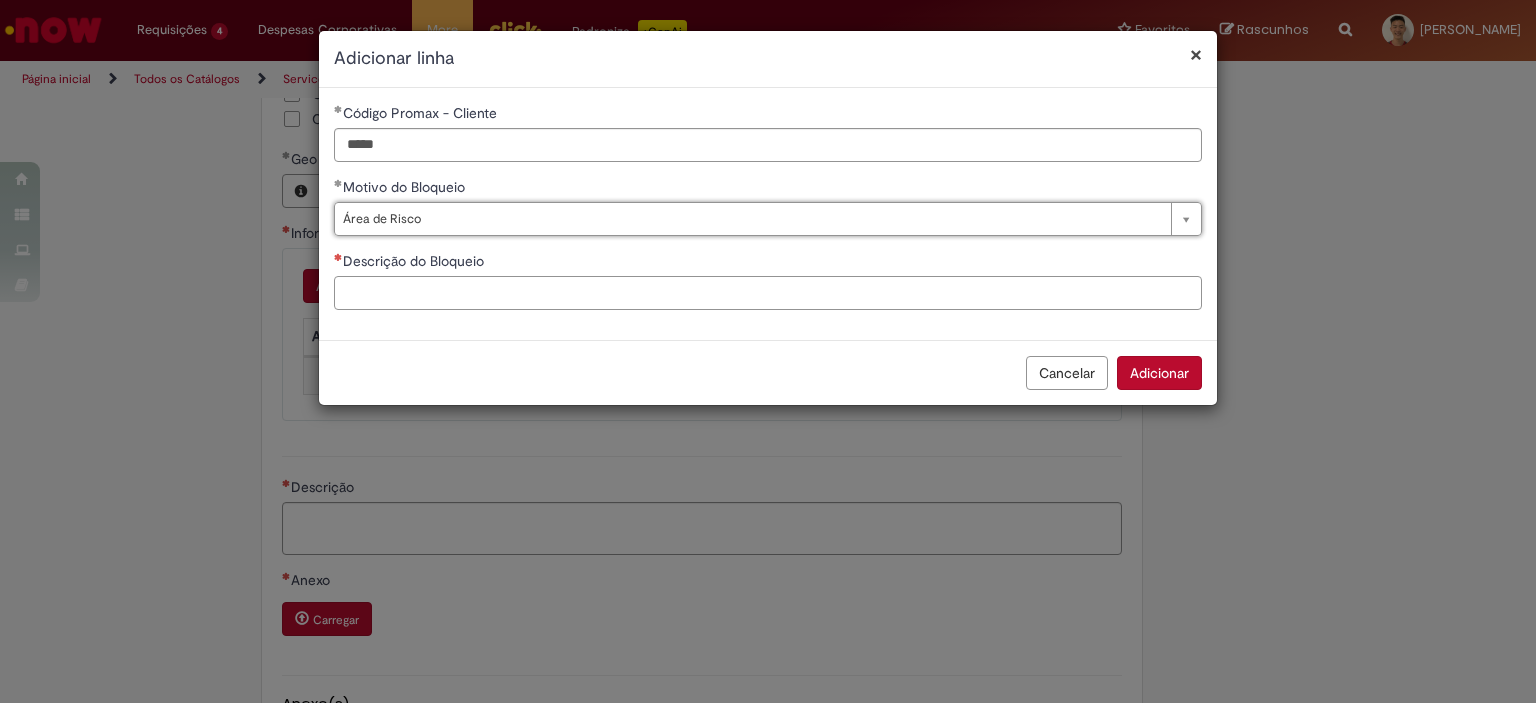 click on "Descrição do Bloqueio" at bounding box center [768, 293] 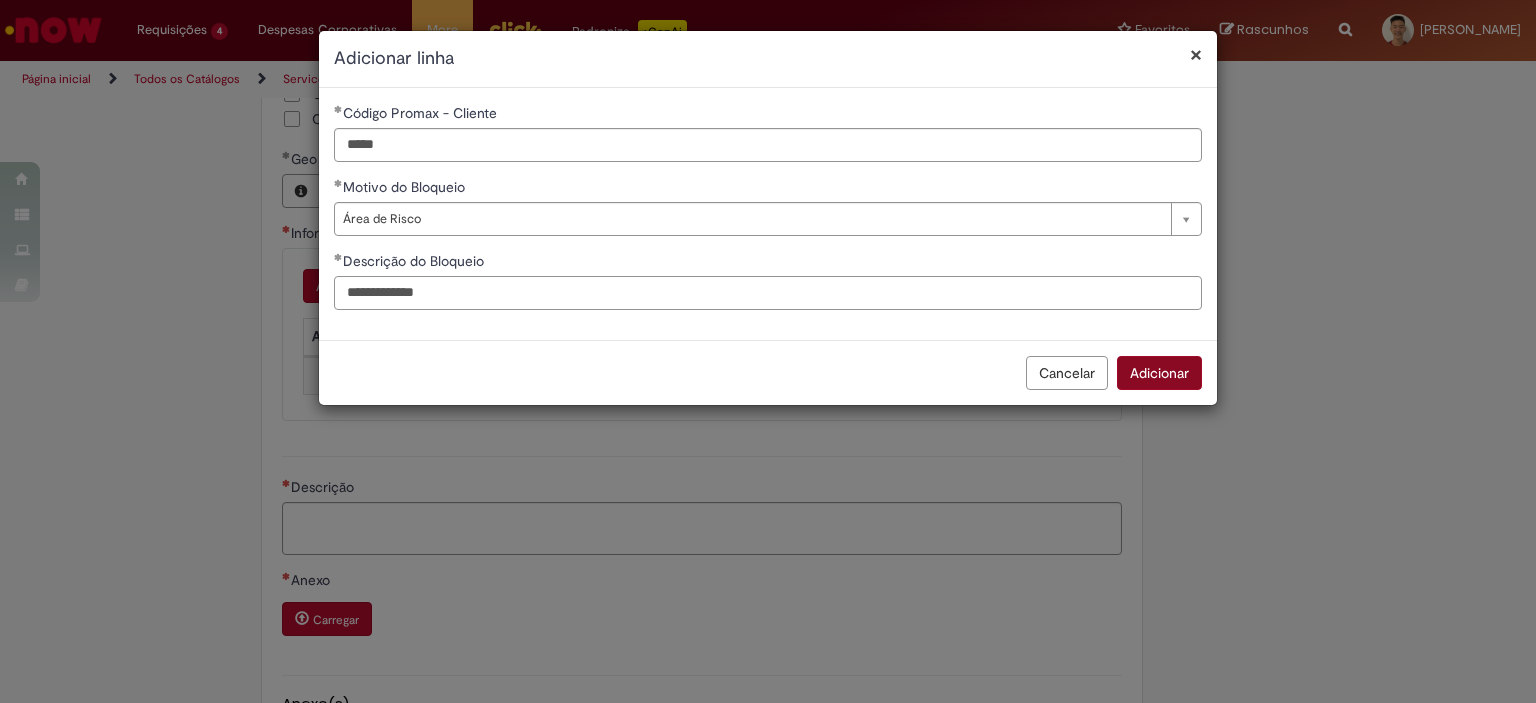 type on "**********" 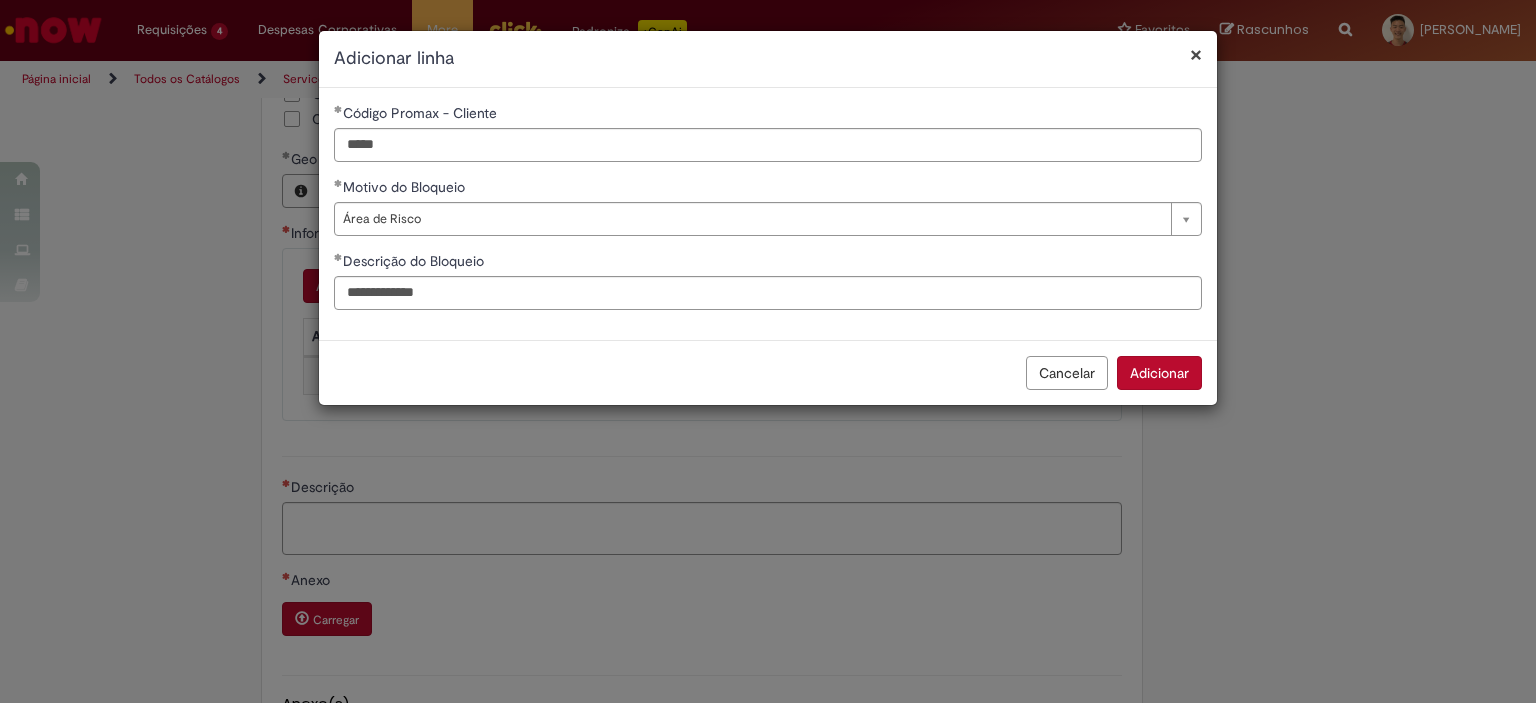 click on "Adicionar" at bounding box center (1159, 373) 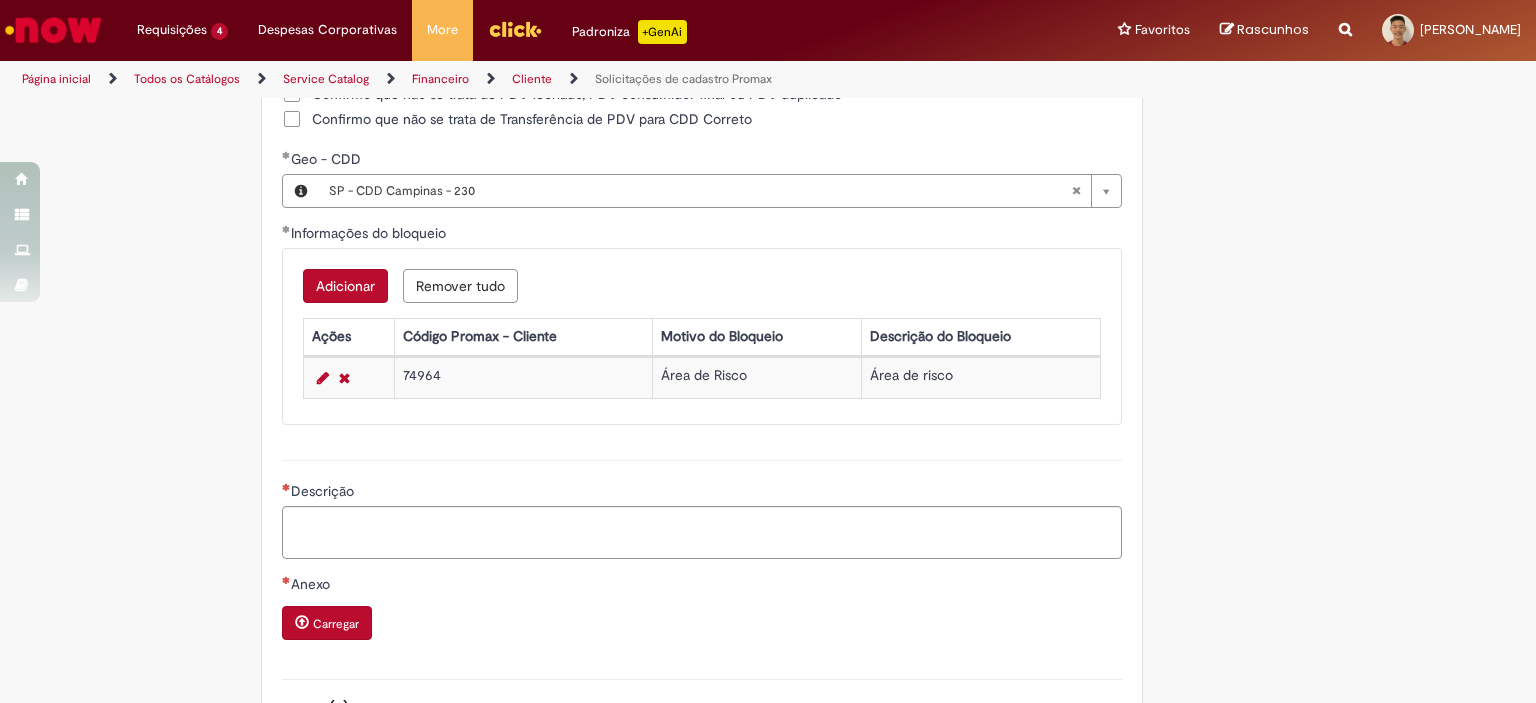 click on "Adicionar a Favoritos
Solicitações de cadastro Promax
Oferta exclusiva para bloqueio, desbloqueio, reativação e transferência de PDVs entre Operações, cadastro manuais de CDDS, fábricas e eventos.
📌 Em anexo, você encontra o nosso  Book de Documentos  com as orientações necessárias. Acesse também nosso SharePoint: 🔗  [URL][DOMAIN_NAME] E-mail de contato:   [EMAIL_ADDRESS][DOMAIN_NAME]
⚠️  Importante: As solicitações de  atualização de dados ou documentos  devem ser realizadas  exclusivamente pela plataforma Bees Care (Zendesk),  atraves do Link 🔗  [URL][DOMAIN_NAME]
📥 Abaixo, você confere o passo a passo de como abrir uma solicitação na plataforma.
SAP Interim Country Code ** Favorecido" at bounding box center [768, -138] 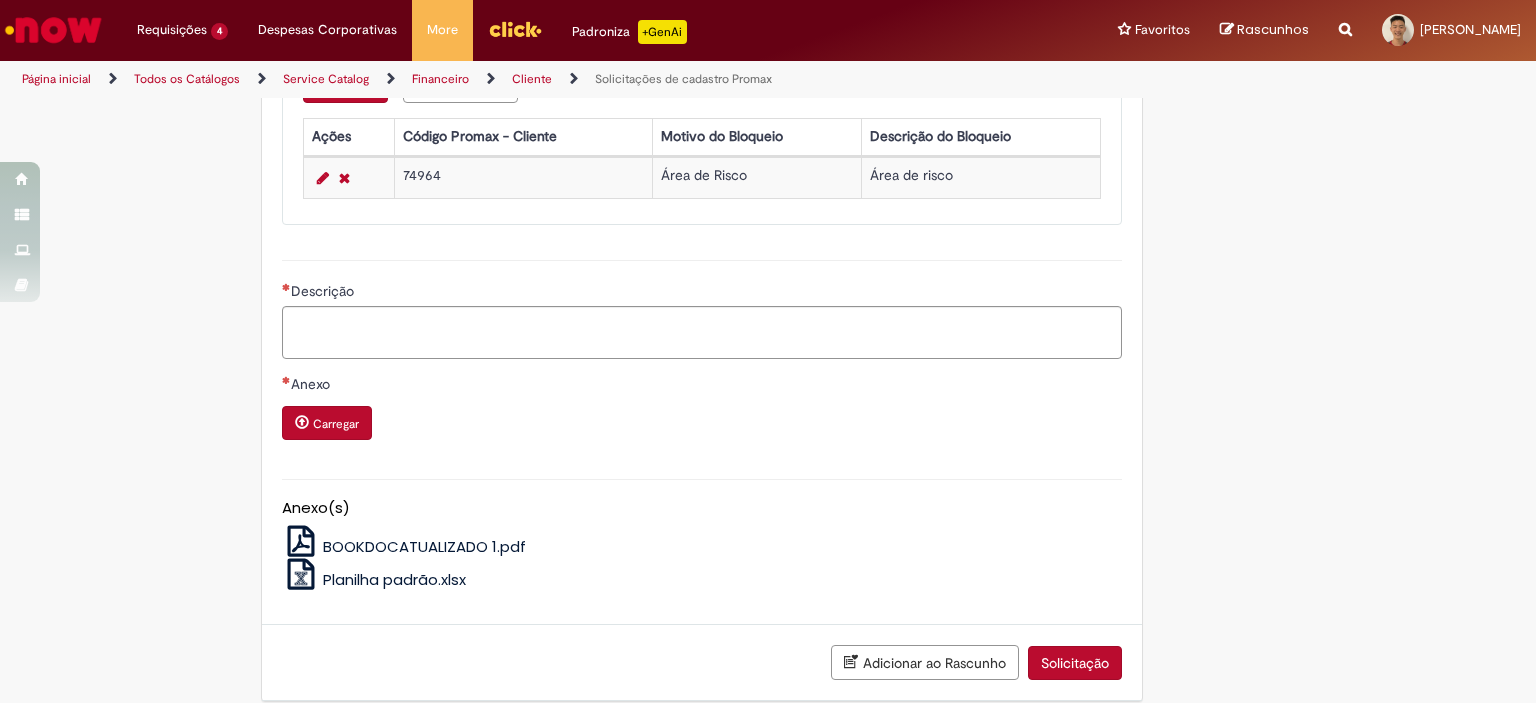 scroll, scrollTop: 1600, scrollLeft: 0, axis: vertical 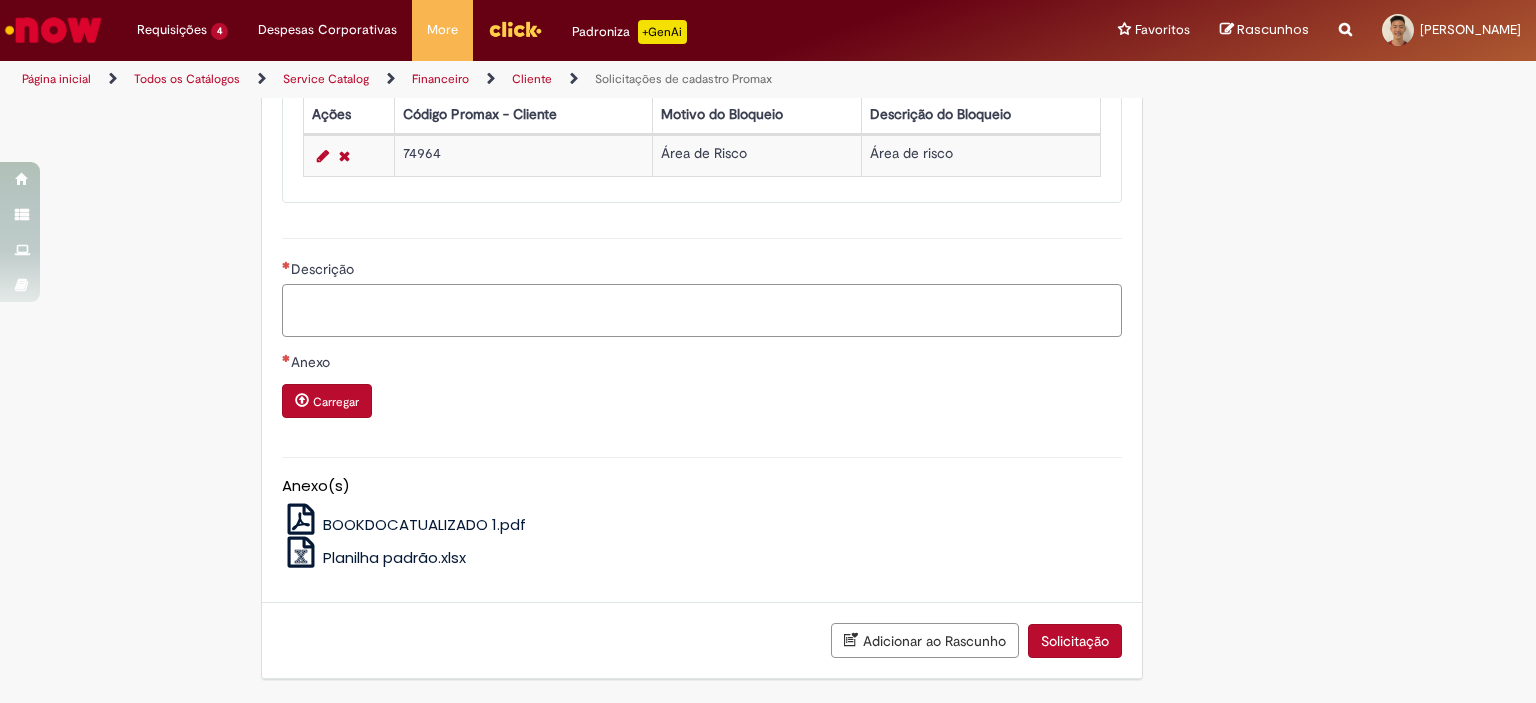 click on "Descrição" at bounding box center [702, 311] 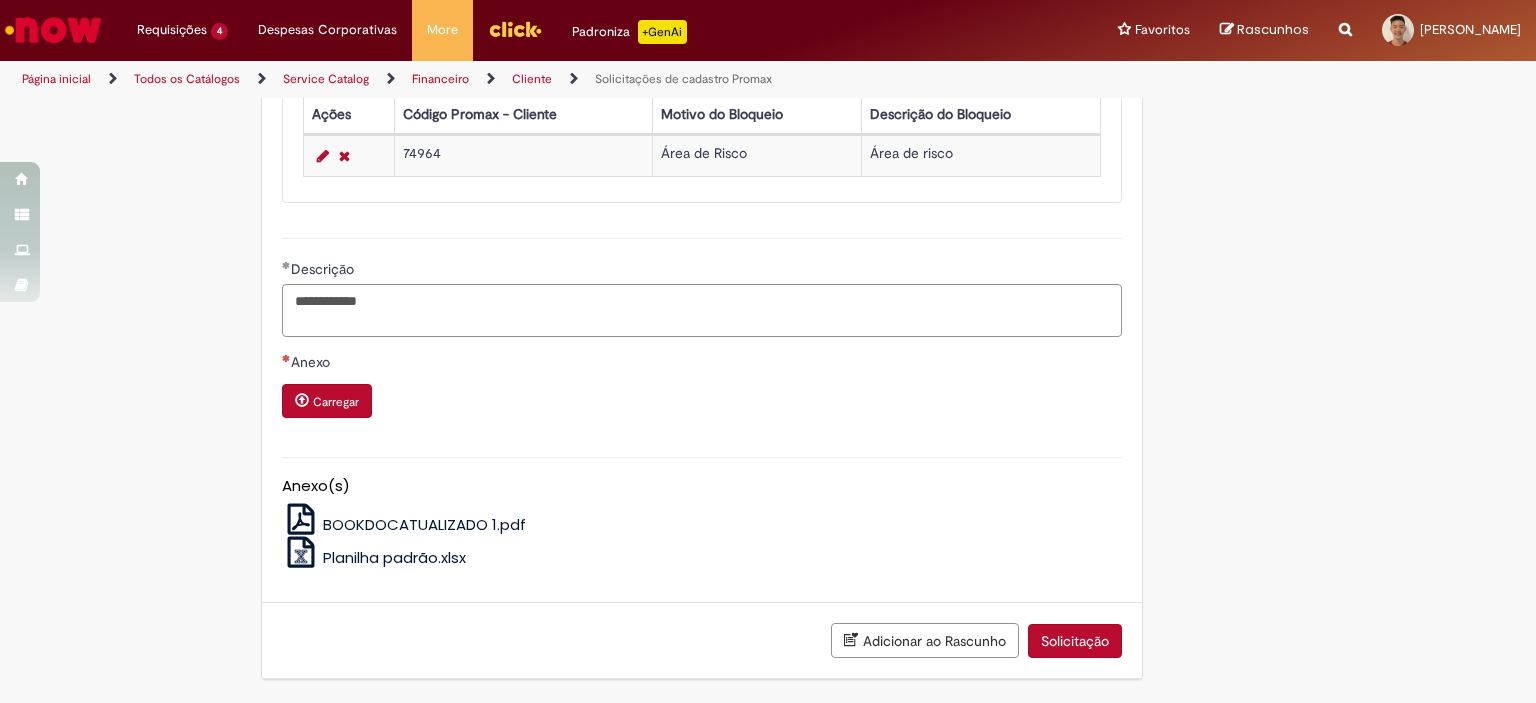 type on "**********" 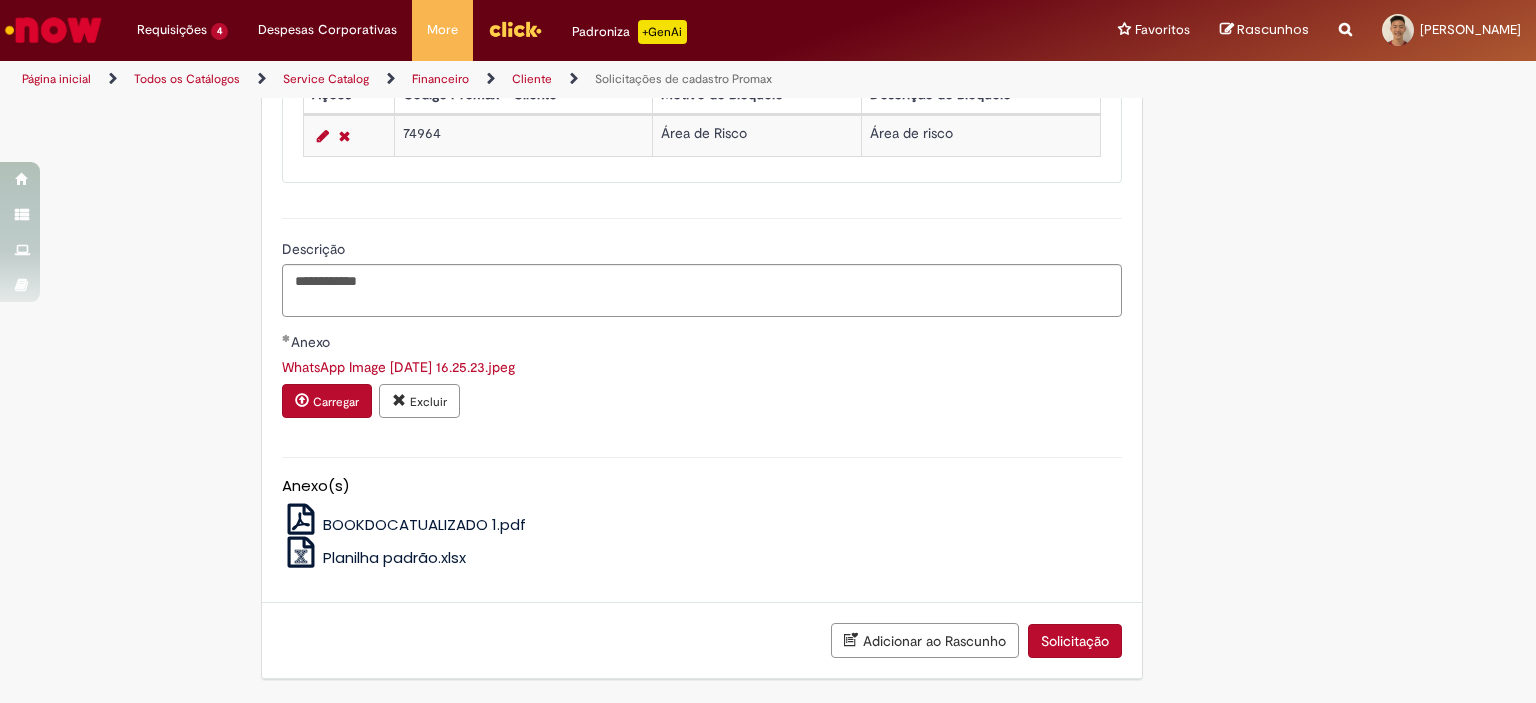 click on "Tire dúvidas com LupiAssist    +GenAI
Oi! Eu sou LupiAssist, uma Inteligência Artificial Generativa em constante aprendizado   Meu conteúdo é monitorado para trazer uma melhor experiência
Dúvidas comuns:
Só mais um instante, estou consultando nossas bases de conhecimento  e escrevendo a melhor resposta pra você!
Title
Lorem ipsum dolor sit amet    Fazer uma nova pergunta
Gerei esta resposta utilizando IA Generativa em conjunto com os nossos padrões. Em caso de divergência, os documentos oficiais prevalecerão.
Saiba mais em:
Ou ligue para:
E aí, te ajudei?
Sim, obrigado!" at bounding box center [768, -370] 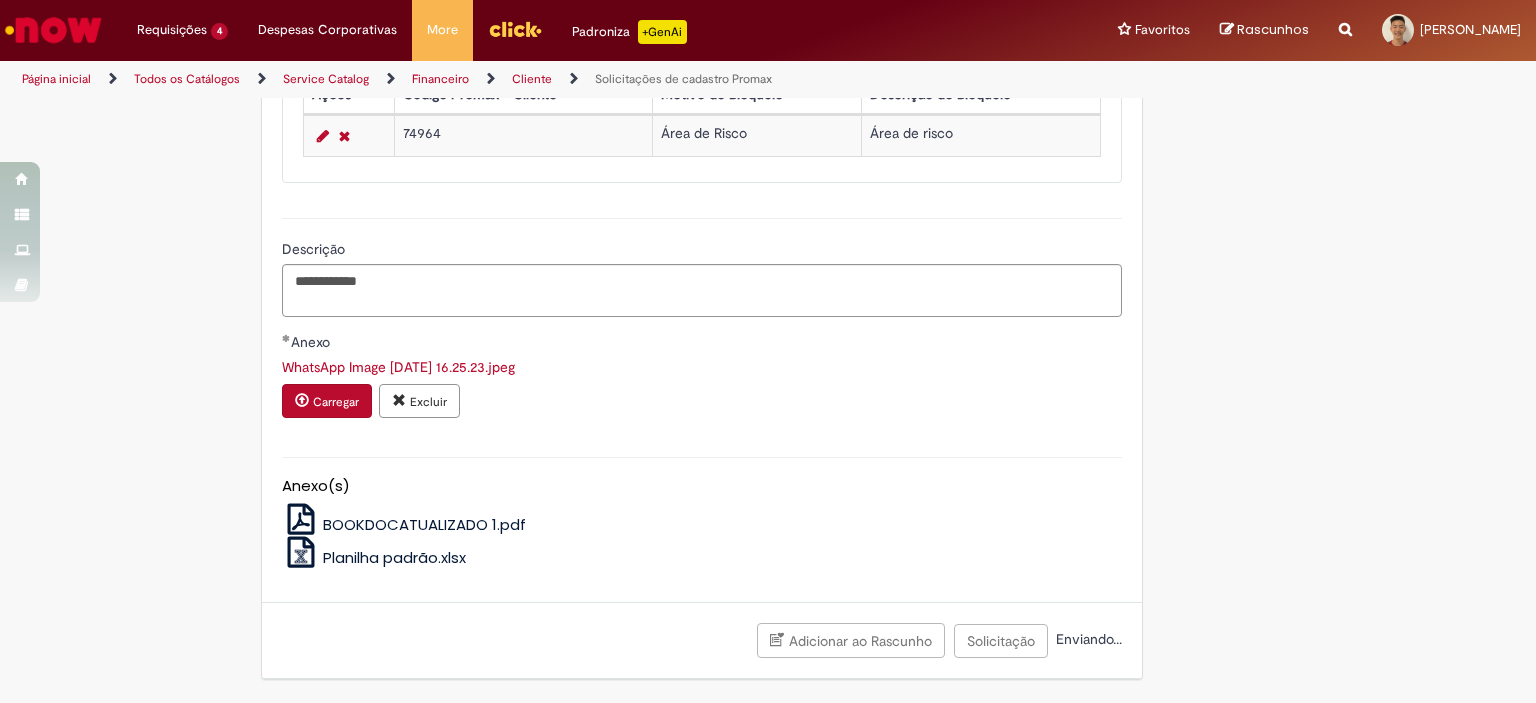 click on "Adicionar a Favoritos
Solicitações de cadastro Promax
Oferta exclusiva para bloqueio, desbloqueio, reativação e transferência de PDVs entre Operações, cadastro manuais de CDDS, fábricas e eventos.
📌 Em anexo, você encontra o nosso  Book de Documentos  com as orientações necessárias. Acesse também nosso SharePoint: 🔗  [URL][DOMAIN_NAME] E-mail de contato:   [EMAIL_ADDRESS][DOMAIN_NAME]
⚠️  Importante: As solicitações de  atualização de dados ou documentos  devem ser realizadas  exclusivamente pela plataforma Bees Care (Zendesk),  atraves do Link 🔗  [URL][DOMAIN_NAME]
📥 Abaixo, você confere o passo a passo de como abrir uma solicitação na plataforma.
SAP Interim Country Code ** Favorecido" at bounding box center (768, -370) 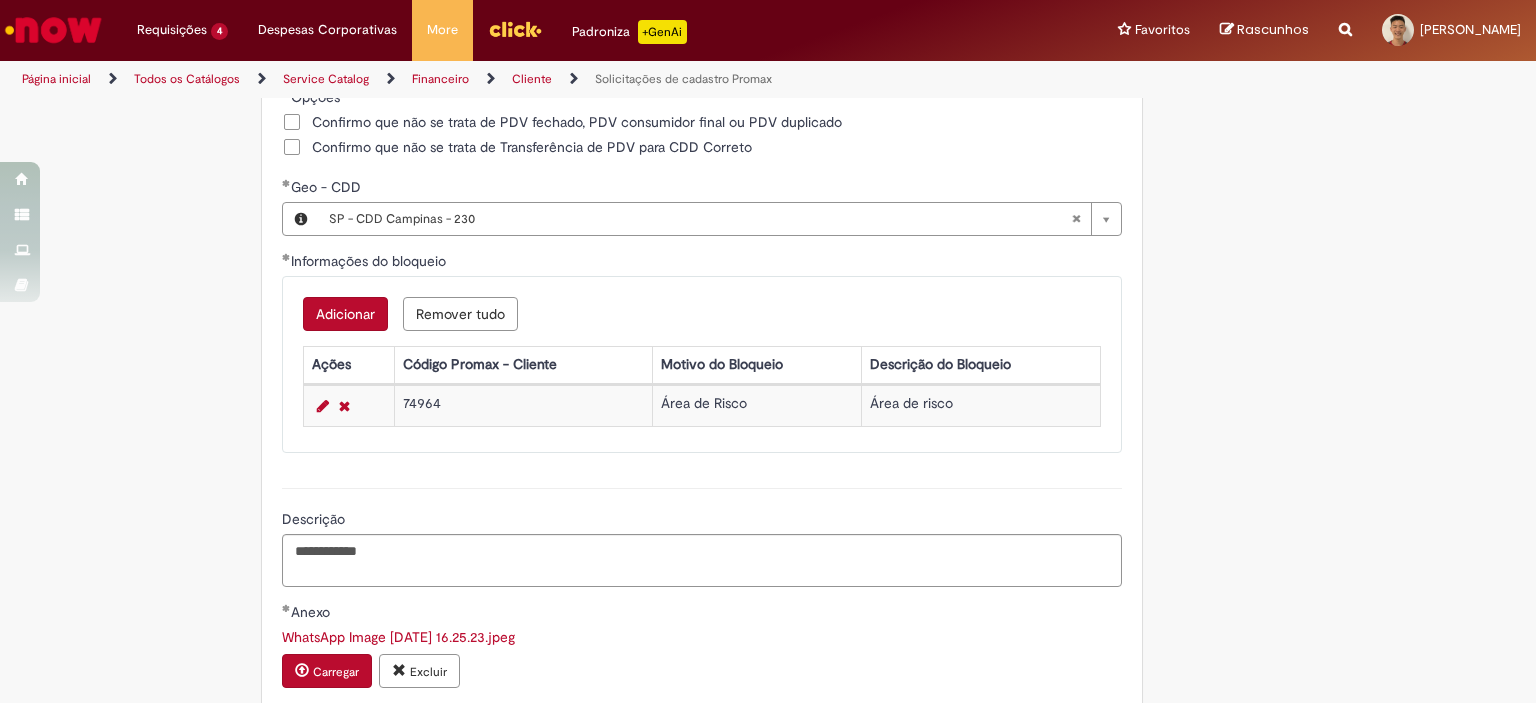 scroll, scrollTop: 1672, scrollLeft: 0, axis: vertical 